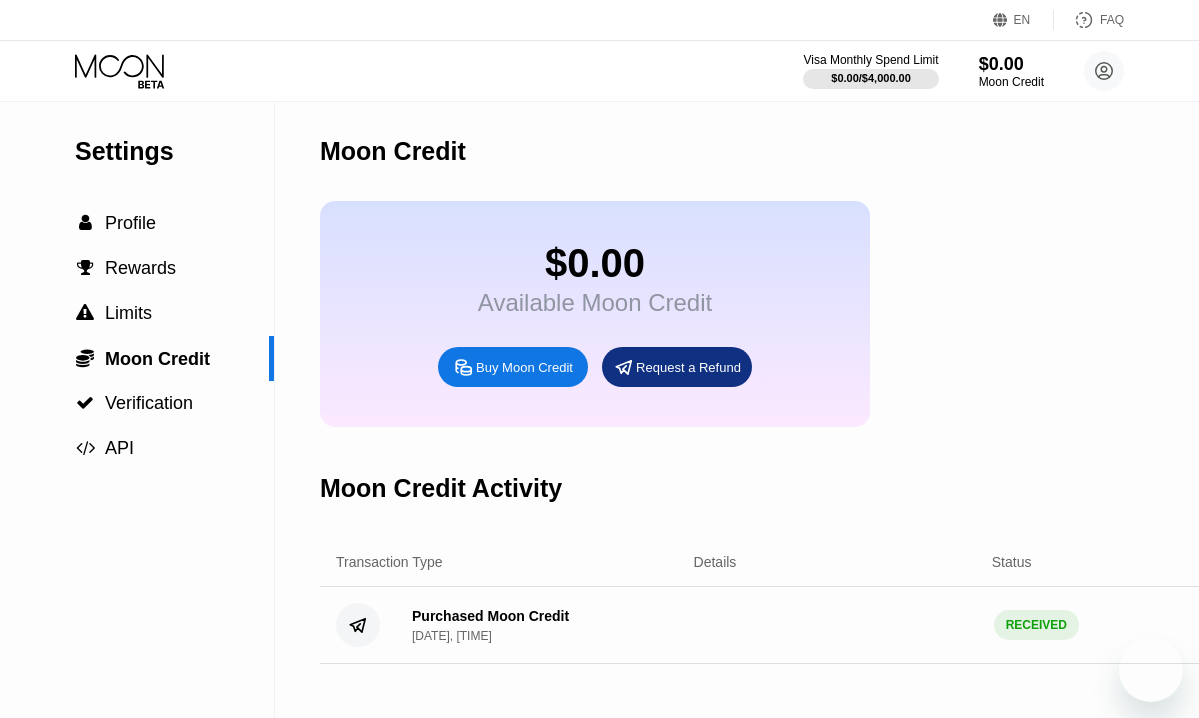 scroll, scrollTop: 180, scrollLeft: 0, axis: vertical 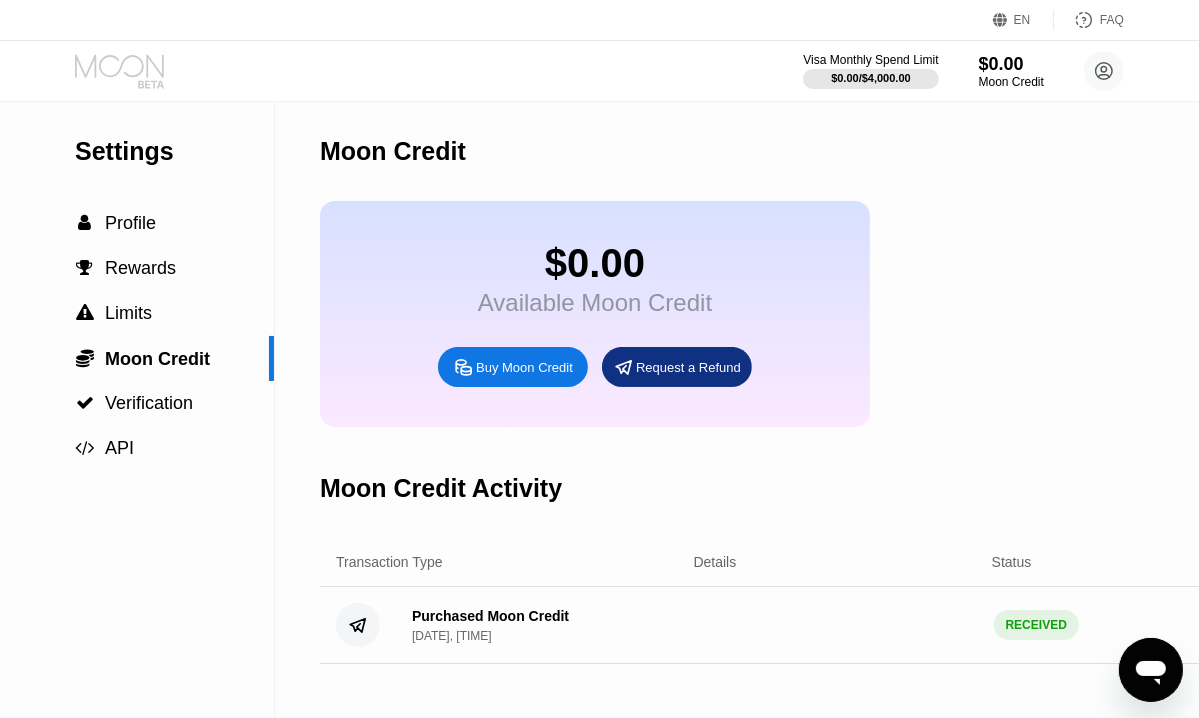 click 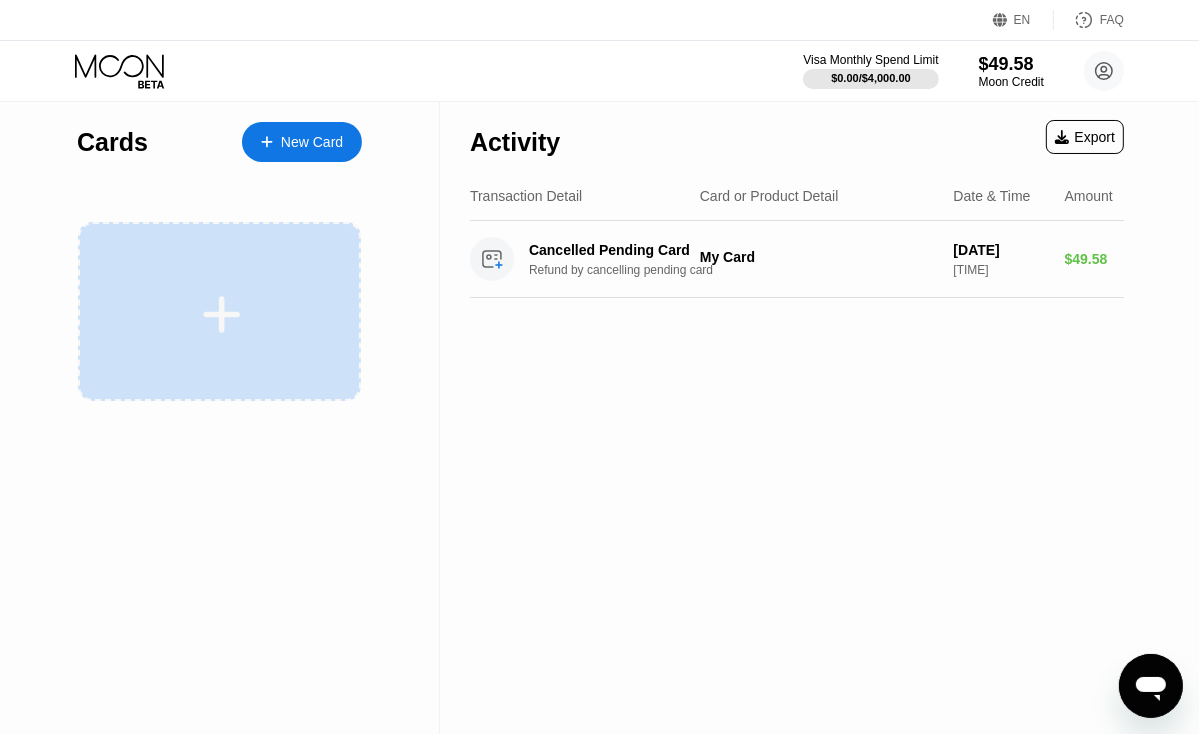 click 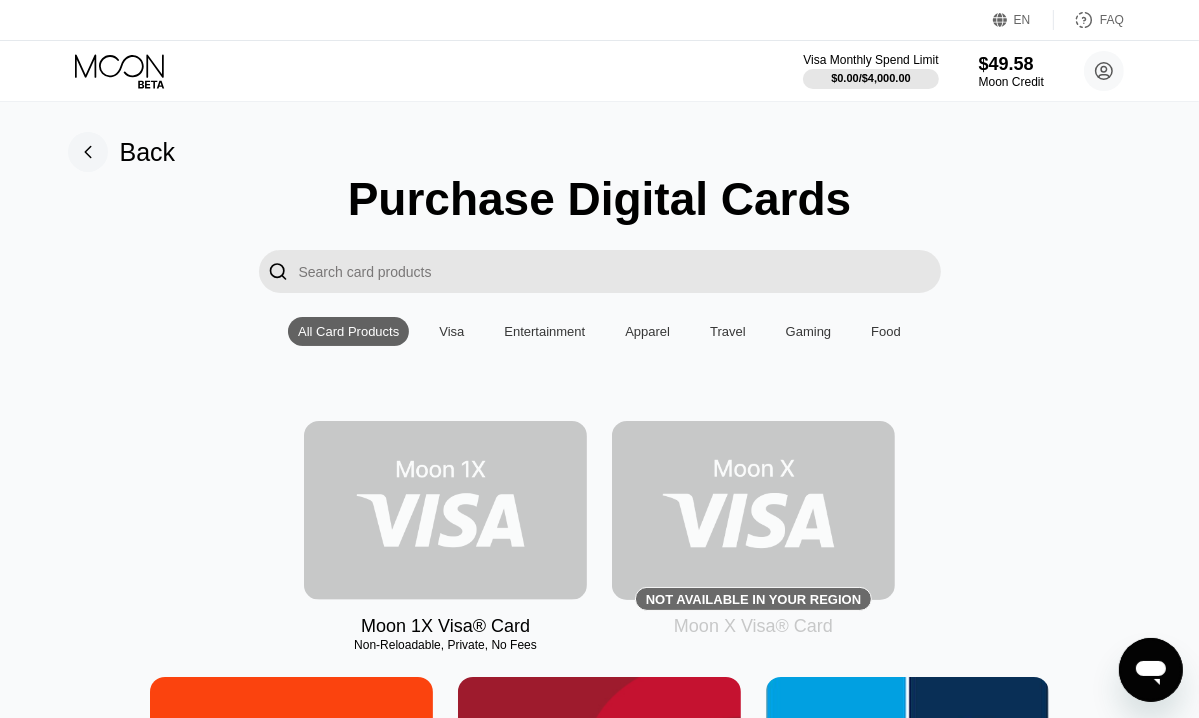 click at bounding box center [445, 510] 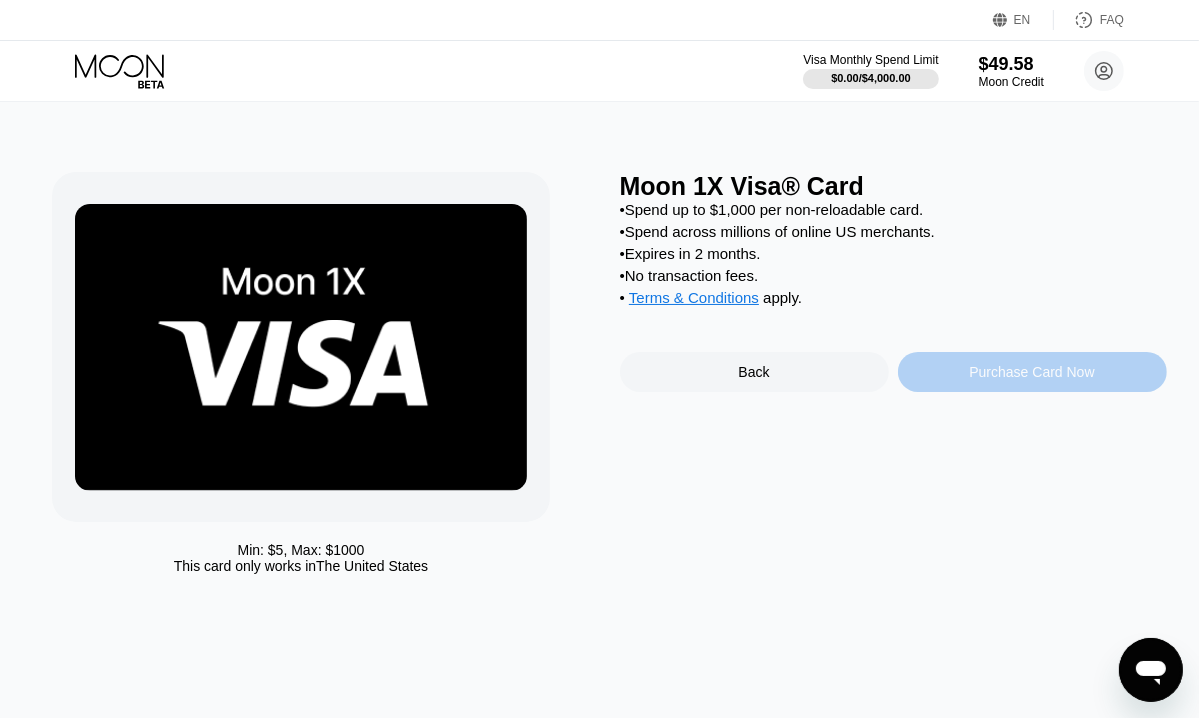 click on "Purchase Card Now" at bounding box center [1032, 372] 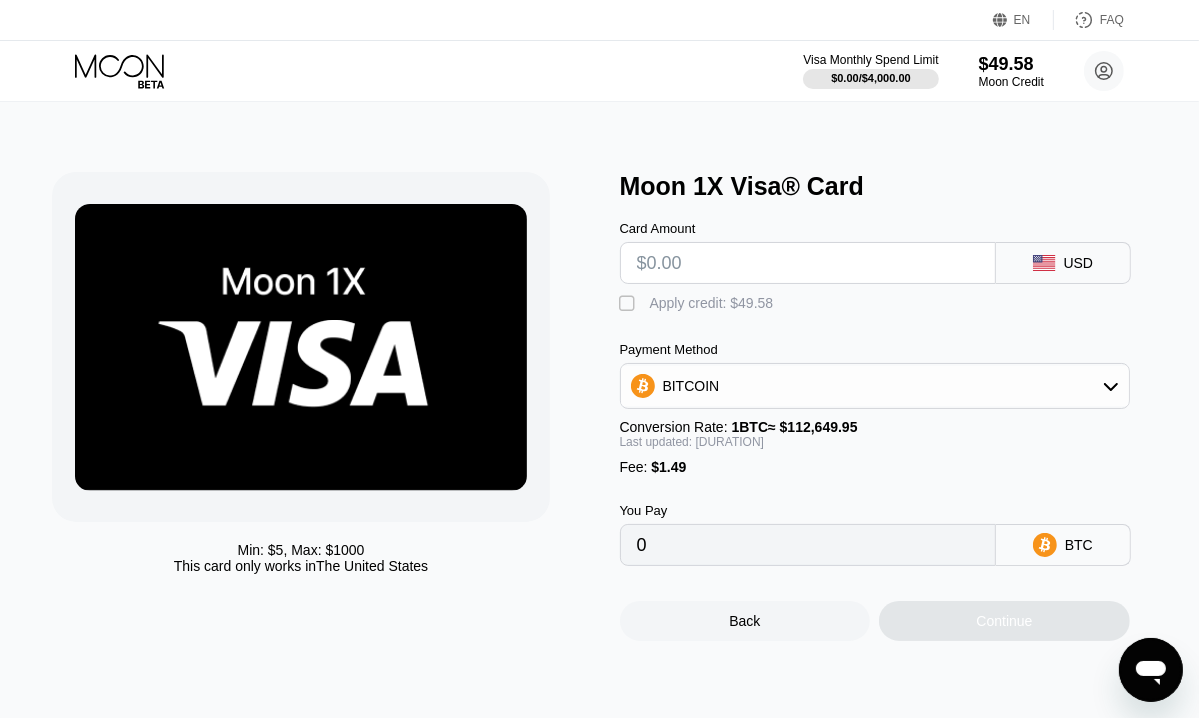 click at bounding box center (808, 263) 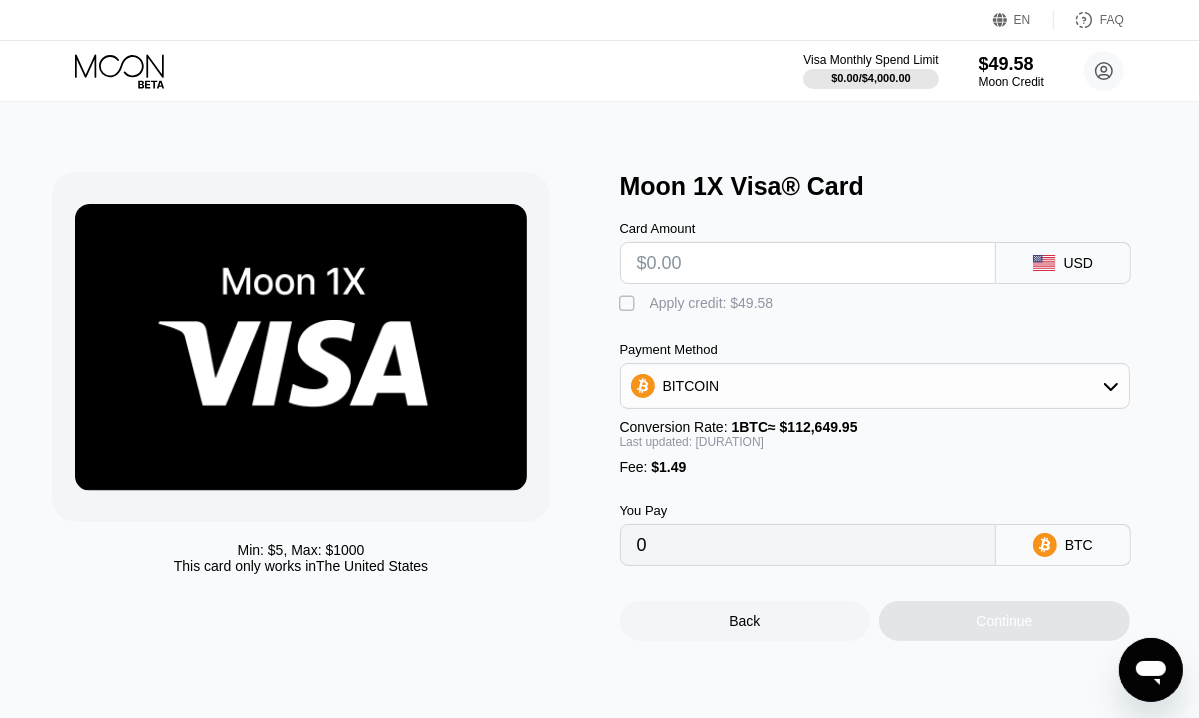 type on "$1" 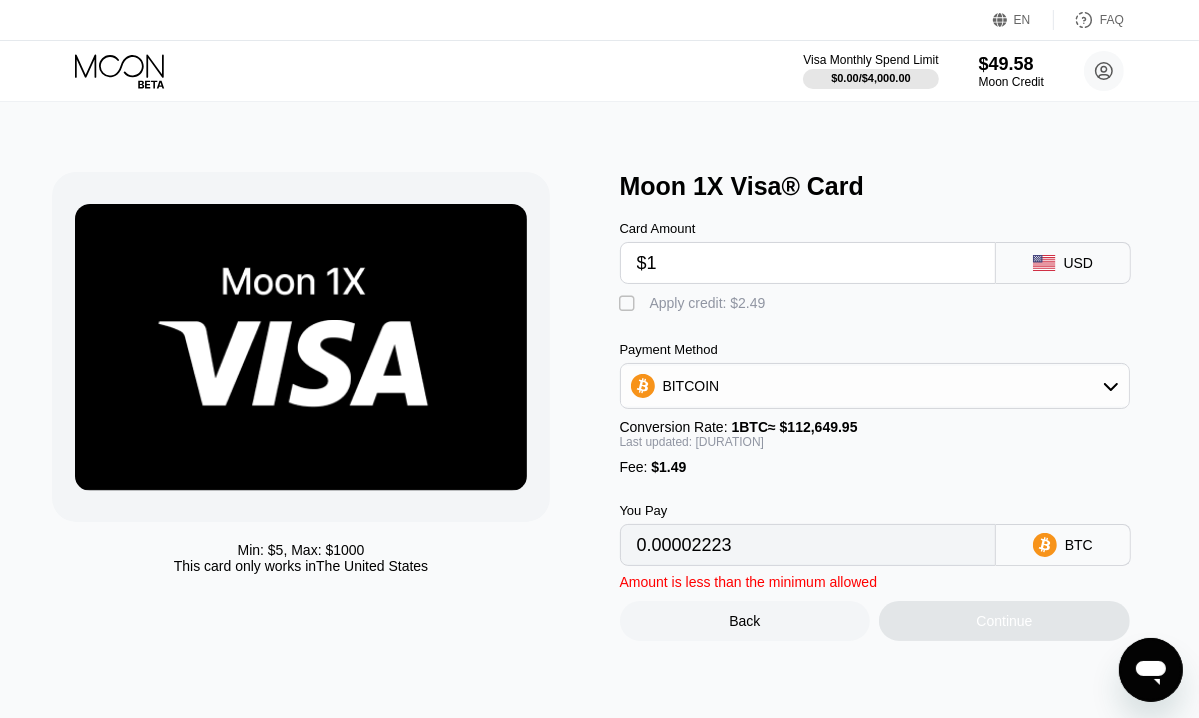 type on "0.00002223" 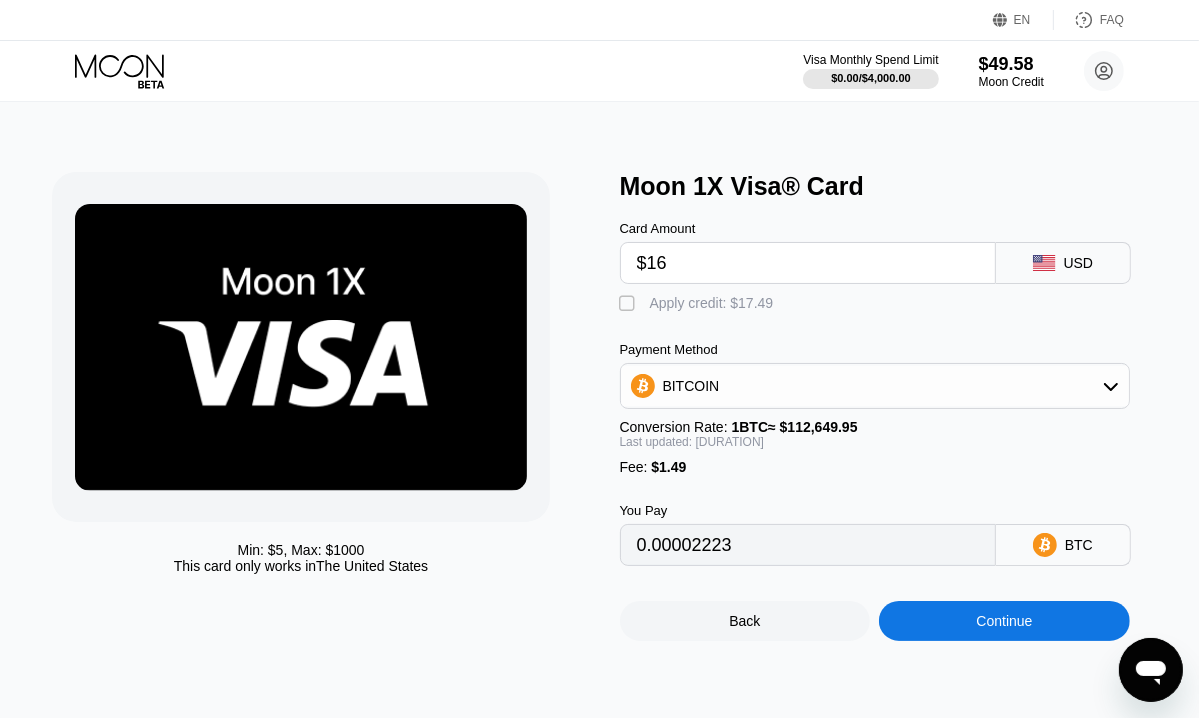 type on "0.00015612" 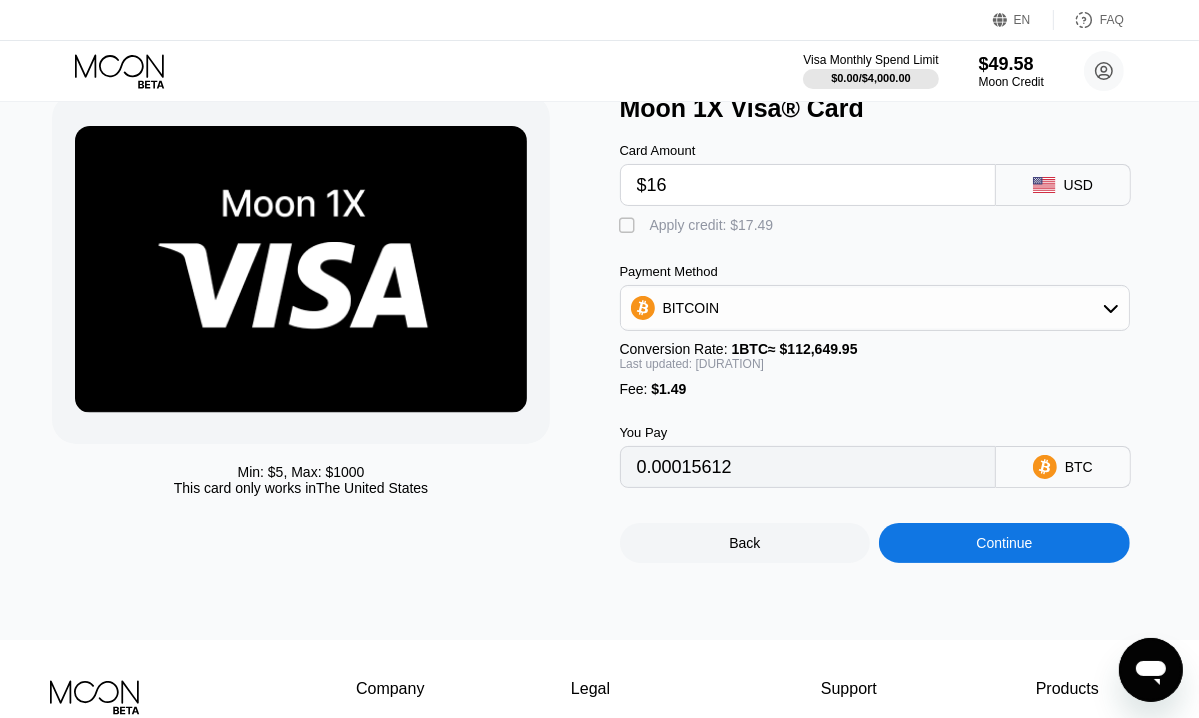 scroll, scrollTop: 82, scrollLeft: 0, axis: vertical 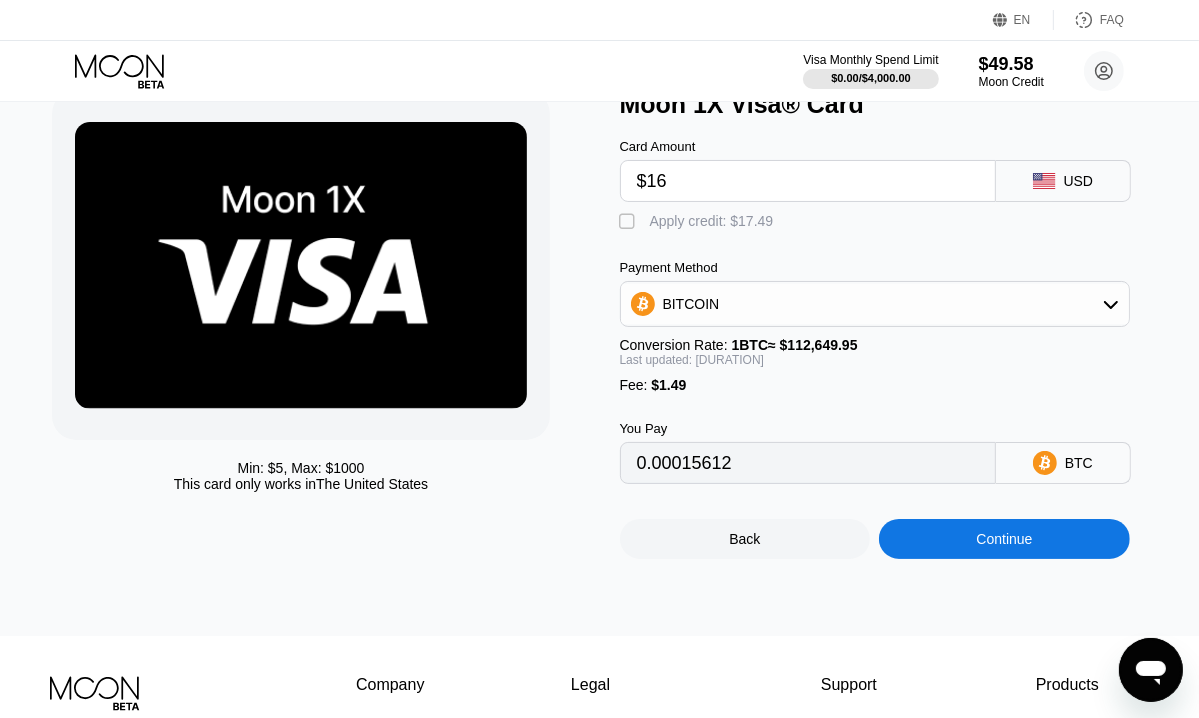 type on "$16" 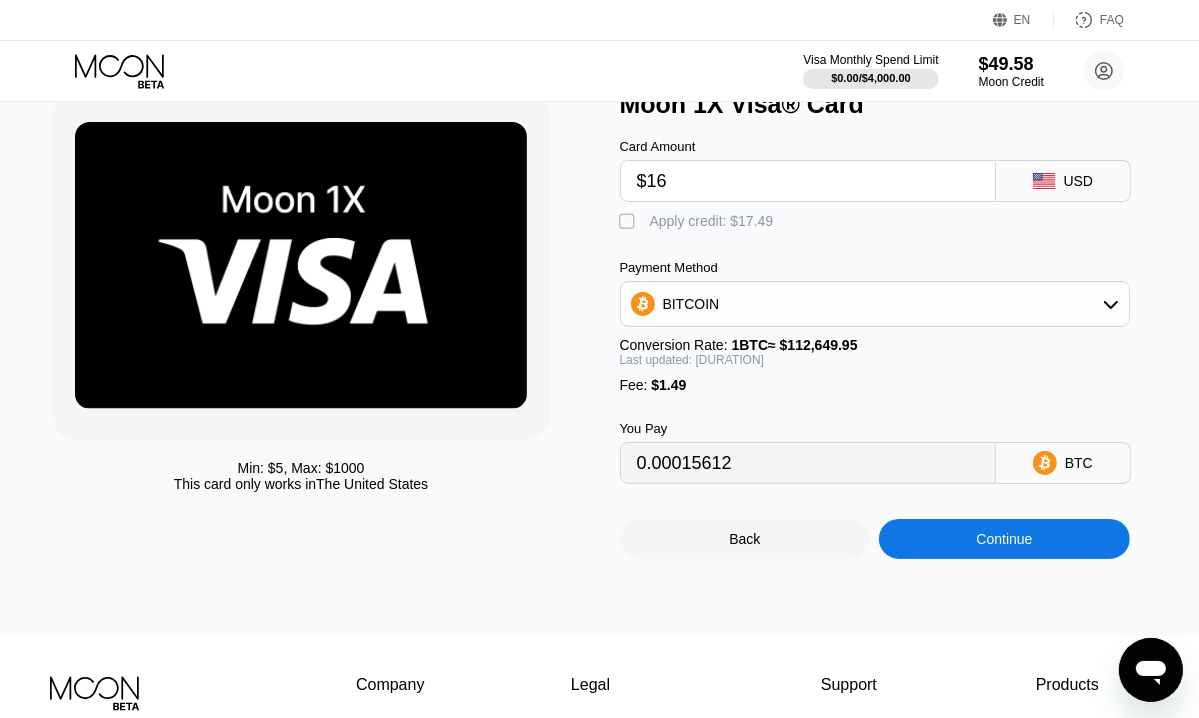 click on "Payment Method BITCOIN Conversion Rate:   1  BTC  ≈   $112,649.95 Last updated:   [DURATION] Fee :   $1.49" at bounding box center [875, 326] 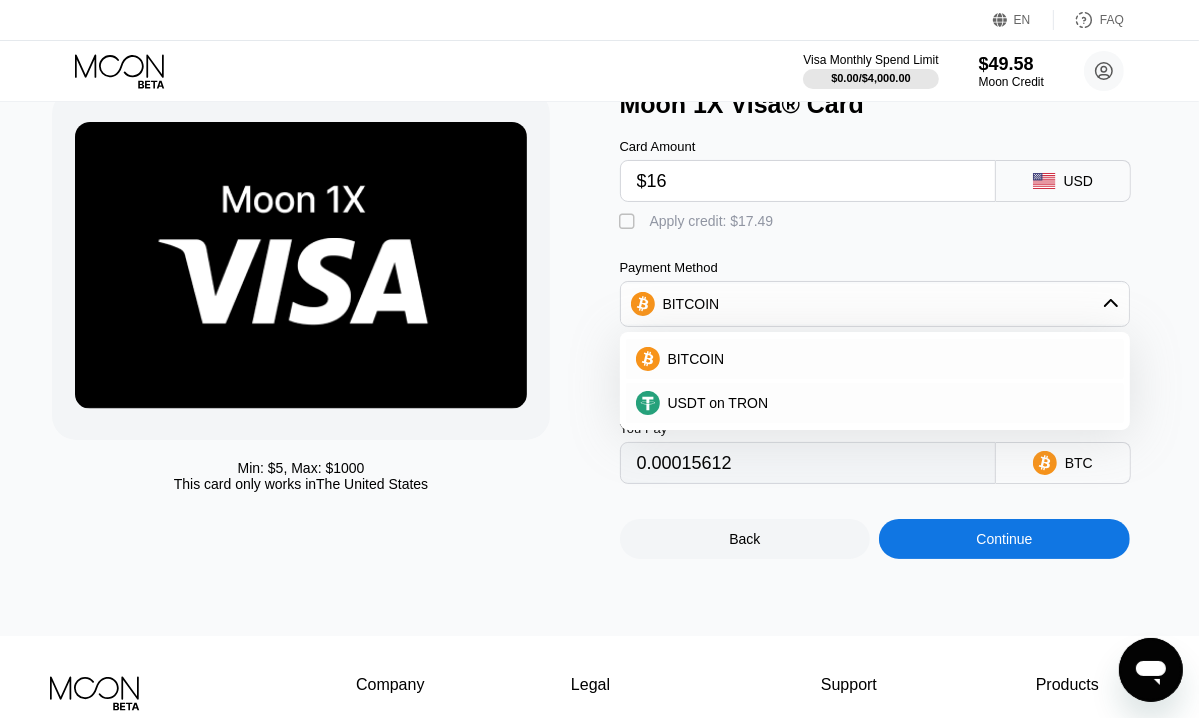 click on "Card Amount $16 USD  Apply credit: $17.49 Payment Method BITCOIN BITCOIN USDT on TRON Conversion Rate:   1  BTC  ≈   $112,649.95 Last updated:   [DURATION] Fee :   $1.49 You Pay 0.00015612 BTC" at bounding box center [893, 301] 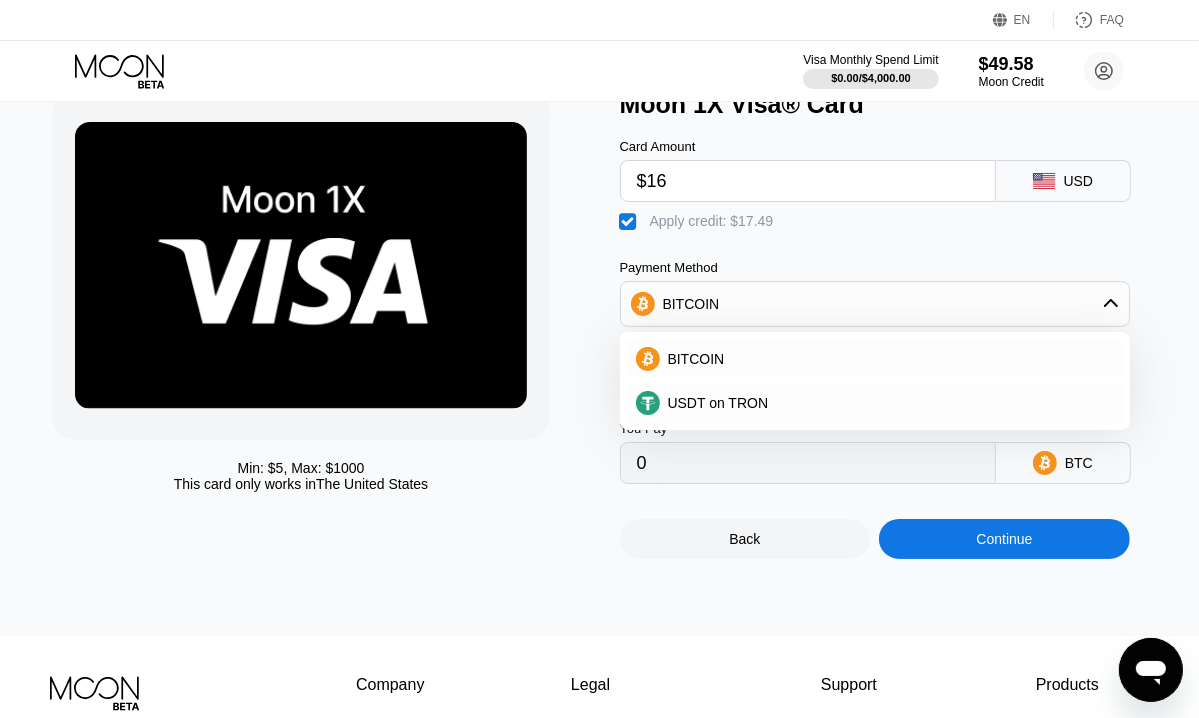 click on "©  [YEAR]  Moon LLC All Rights Reserved Company About Us Careers Contact Us Legal Terms of Service Privacy Policy Support FAQs Contact Us Products Sitemap Learn Company 󰅀 Legal 󰅀 Support 󰅀 Products 󰅀" at bounding box center [599, 718] 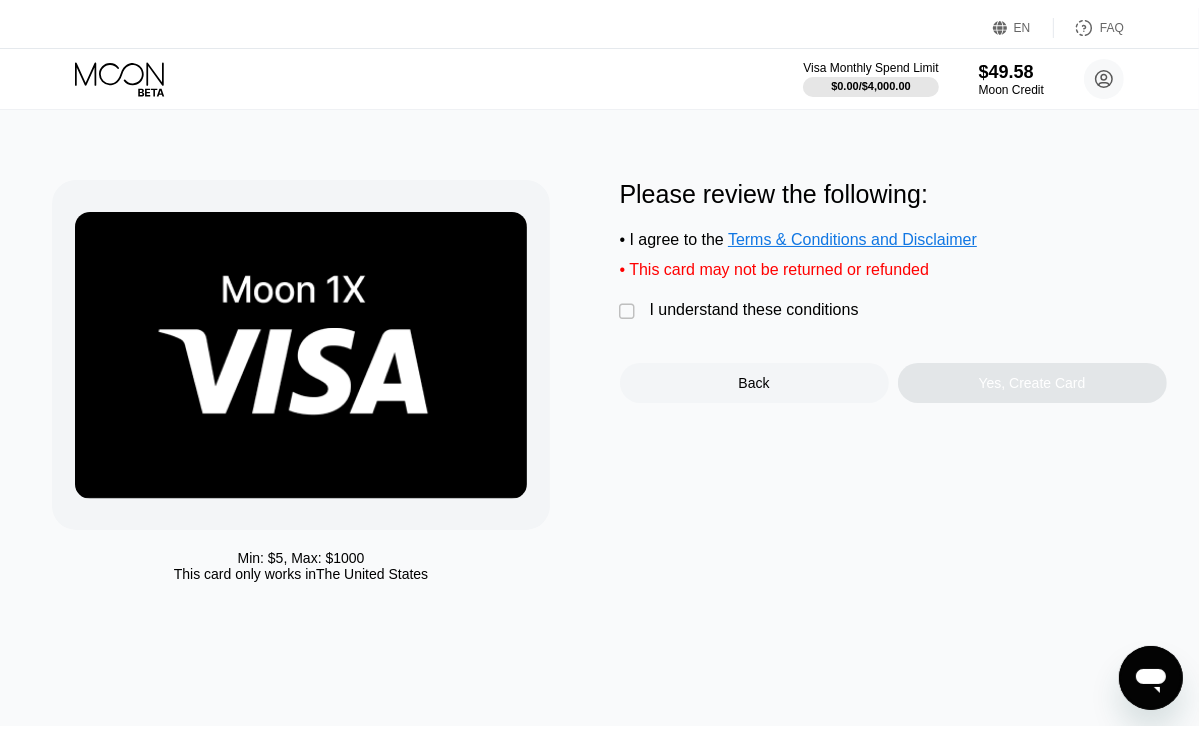 scroll, scrollTop: 0, scrollLeft: 0, axis: both 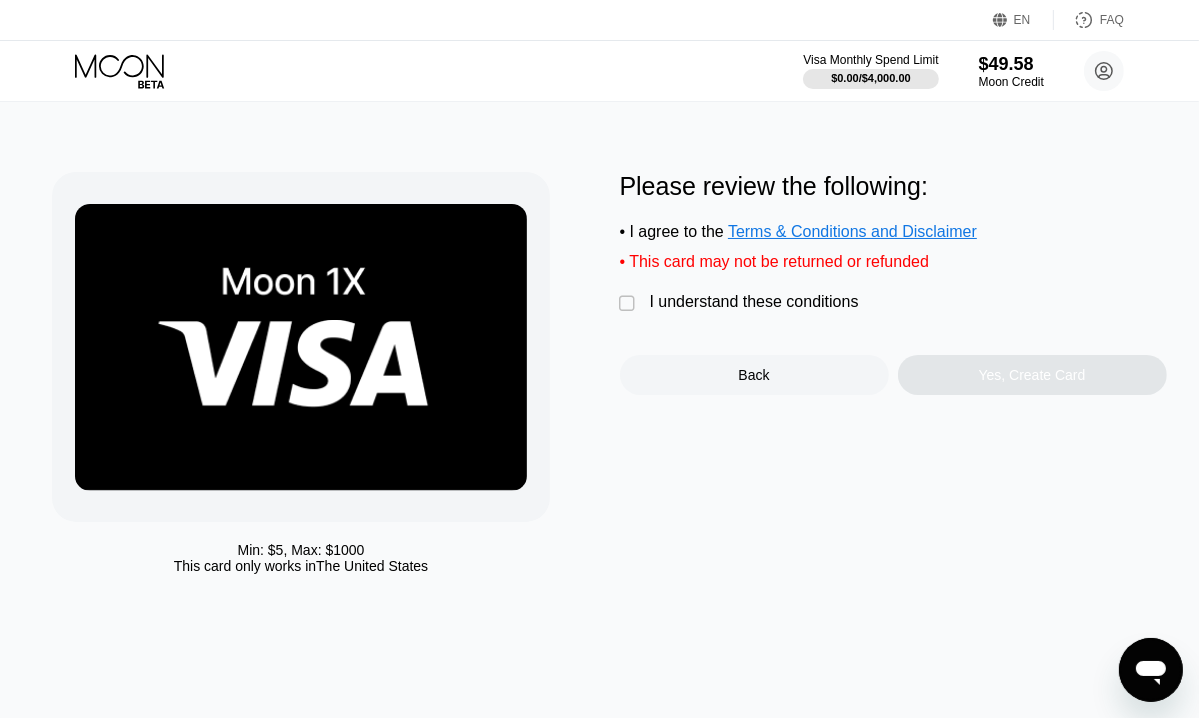 click on "" at bounding box center [630, 304] 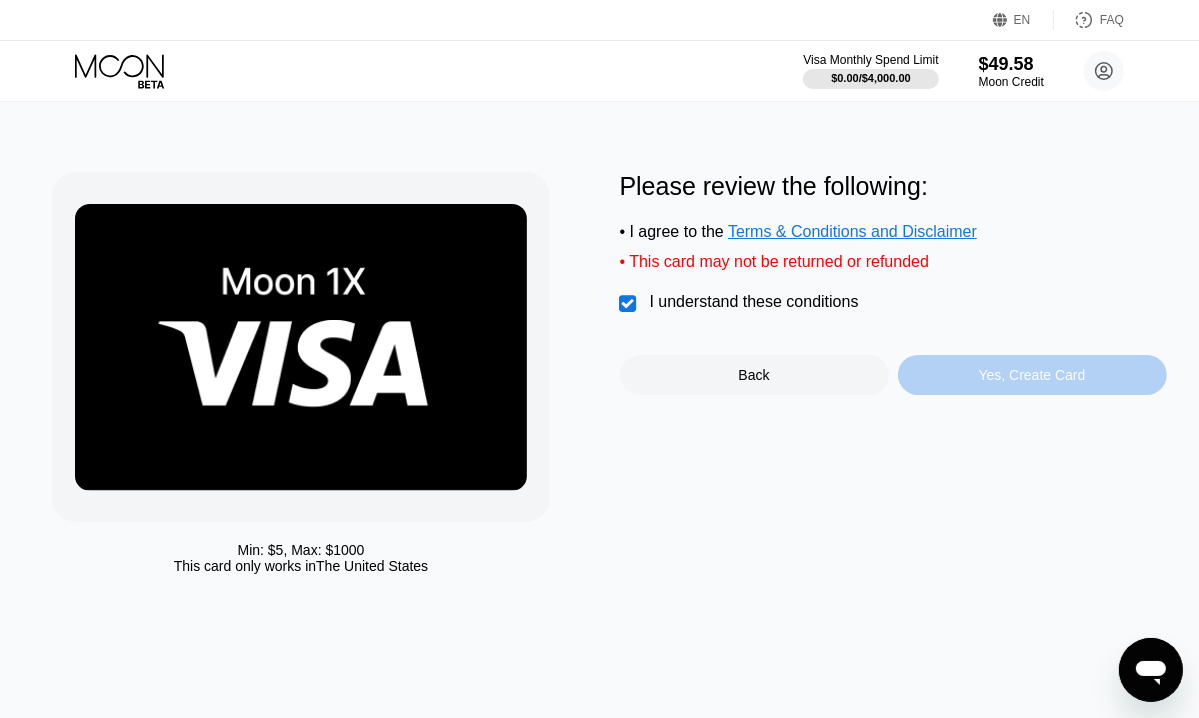 click on "Yes, Create Card" at bounding box center [1032, 375] 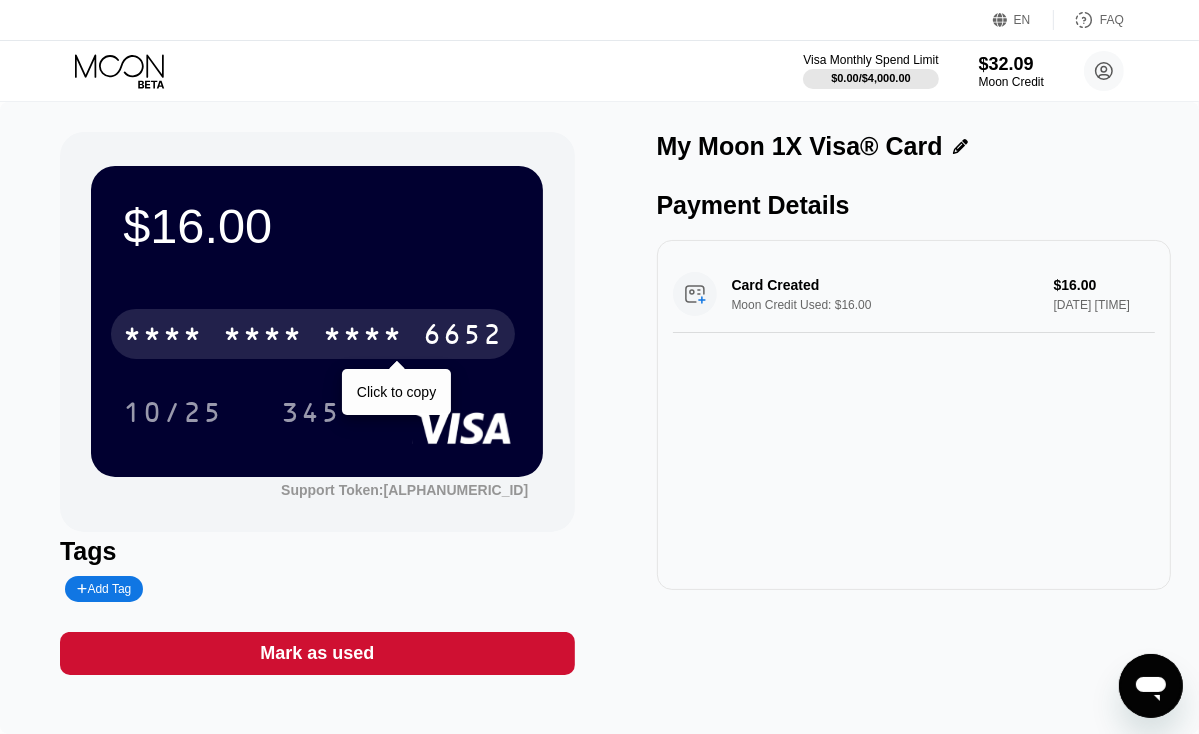 click on "* * * *" at bounding box center [263, 337] 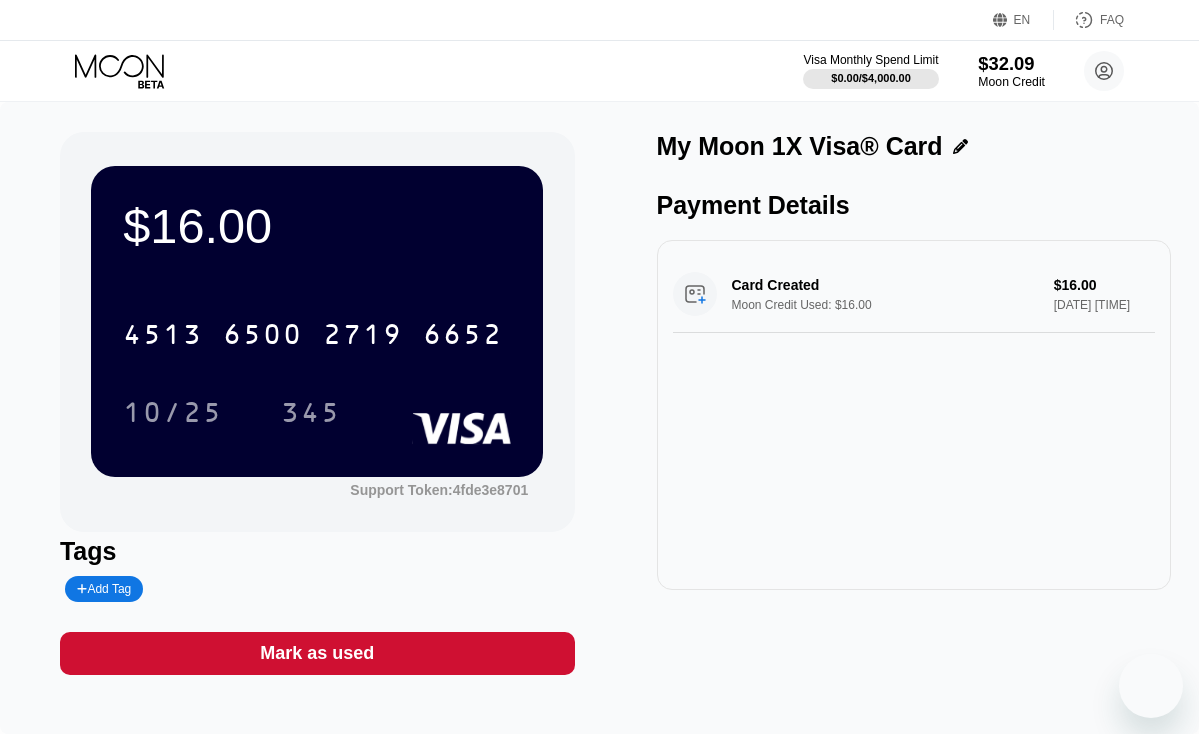 scroll, scrollTop: 0, scrollLeft: 0, axis: both 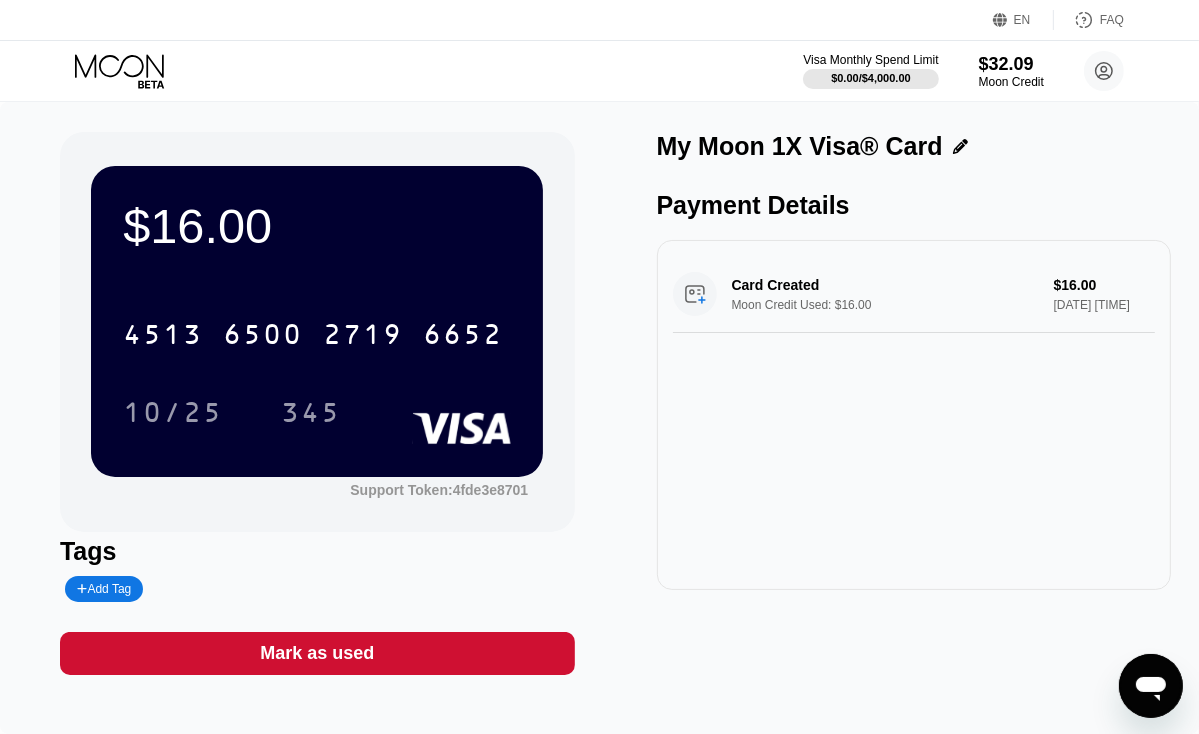click 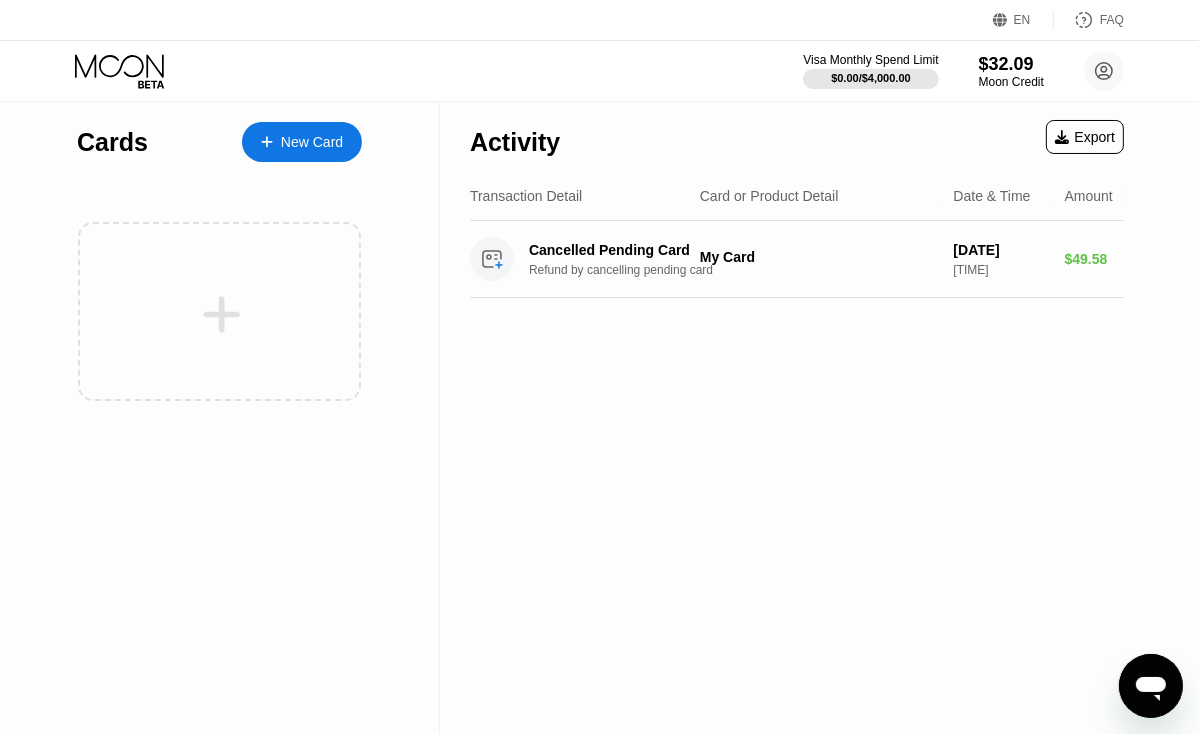 click on "Visa Monthly Spend Limit $0.00 / $4,000.00 $32.09 Moon Credit candylcandlesllc@gmail.com  Home Settings Support Careers About Us Log out Privacy policy Terms" at bounding box center (963, 71) 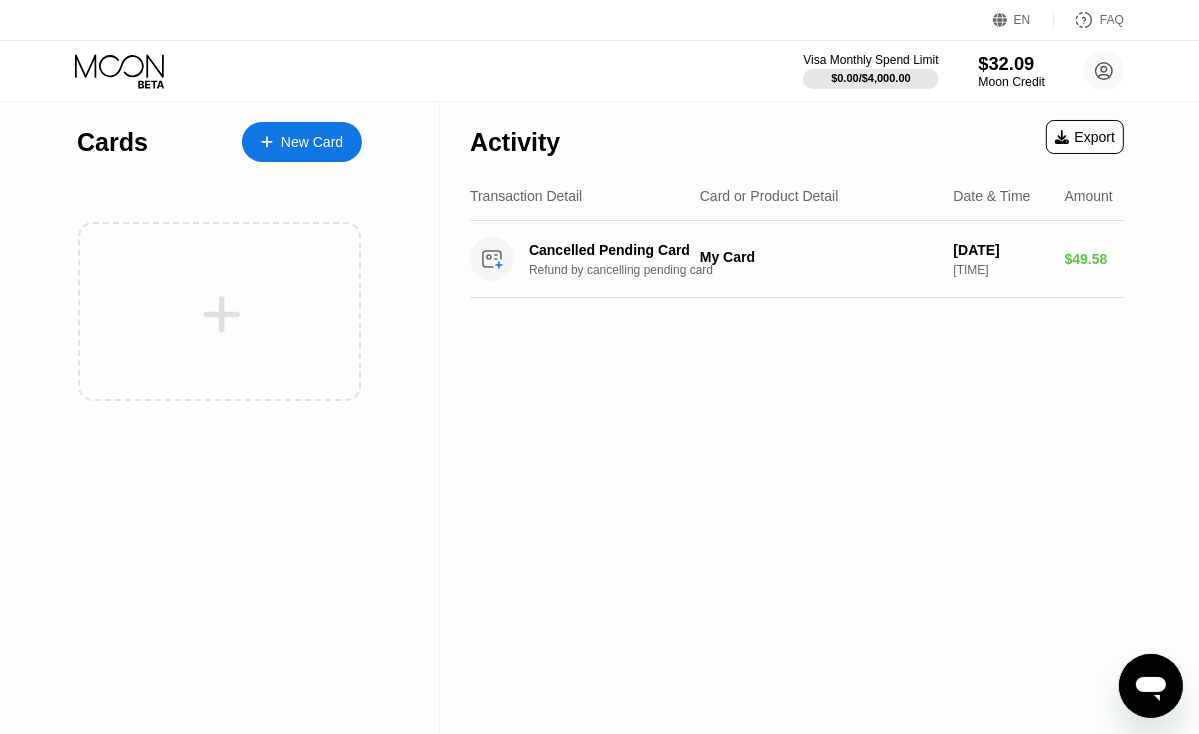 click on "$32.09" at bounding box center (1011, 63) 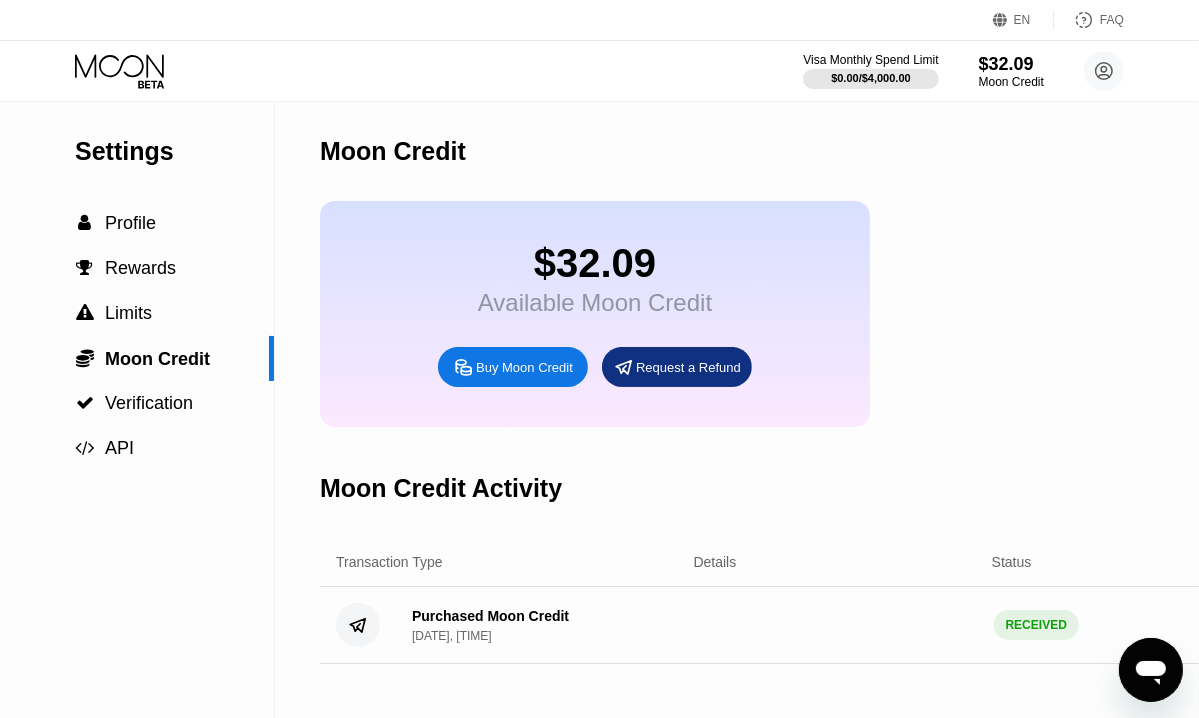 click on "Settings" at bounding box center (174, 151) 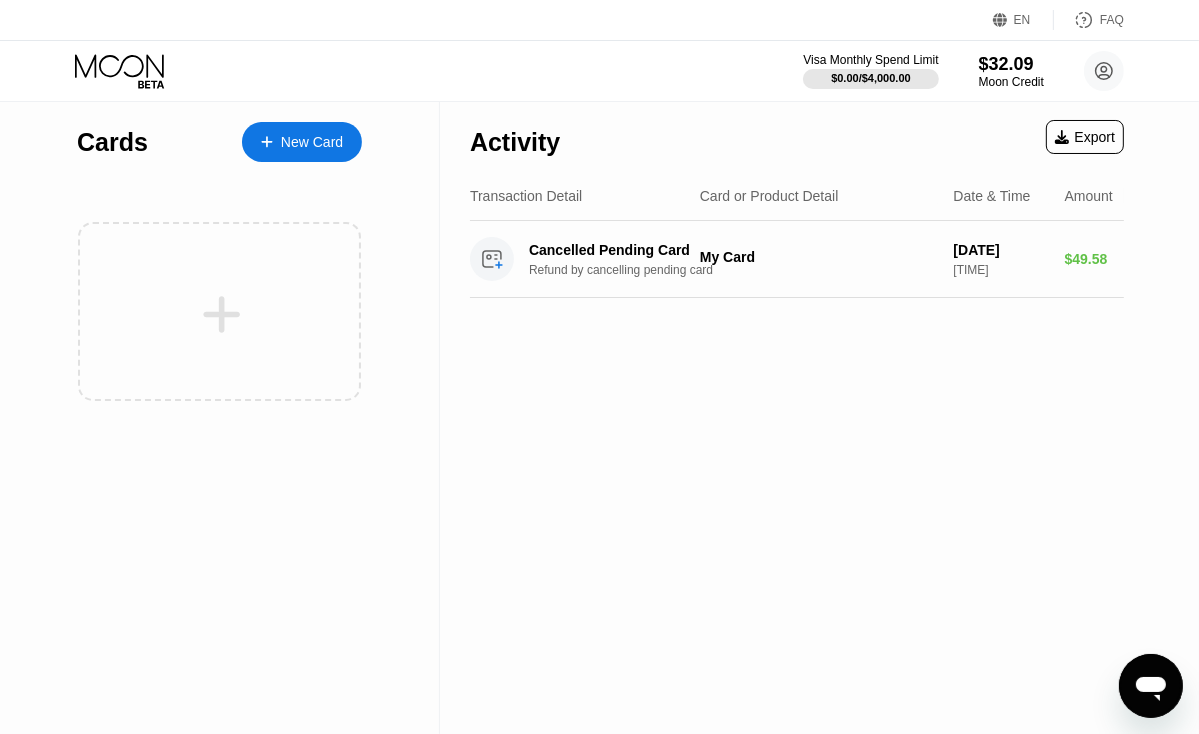 click on "Cards" at bounding box center (112, 142) 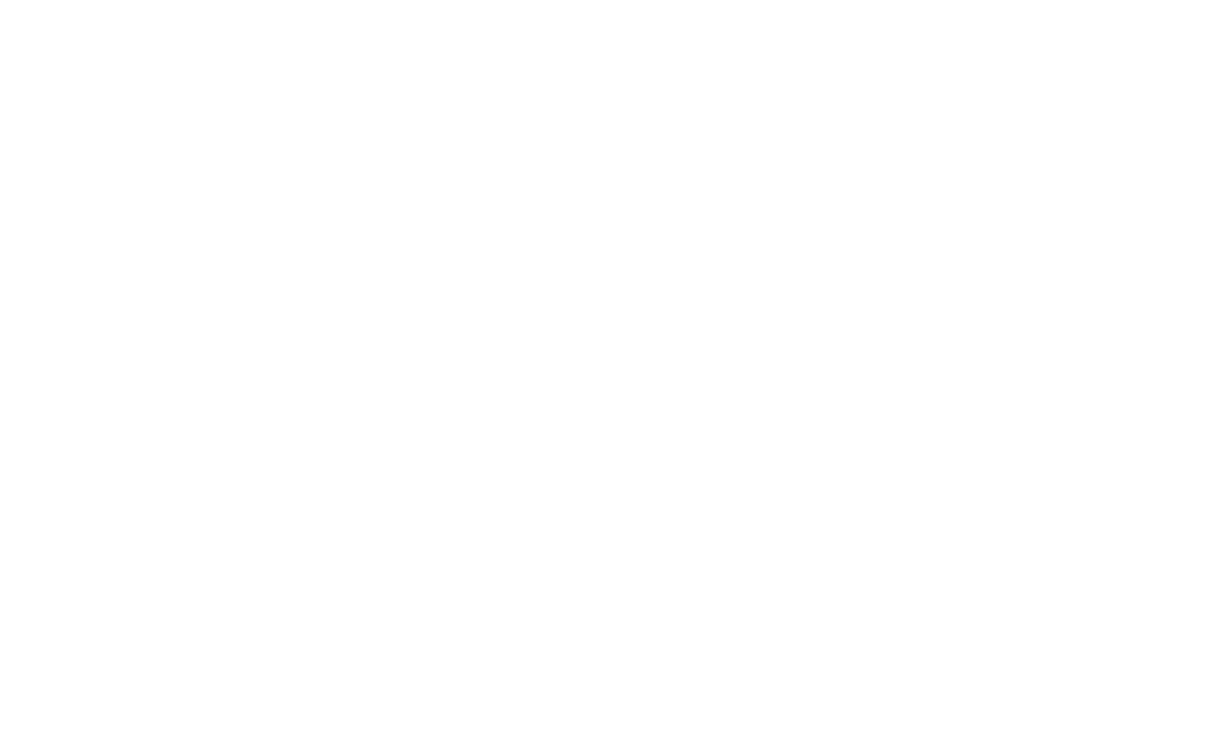 scroll, scrollTop: 0, scrollLeft: 0, axis: both 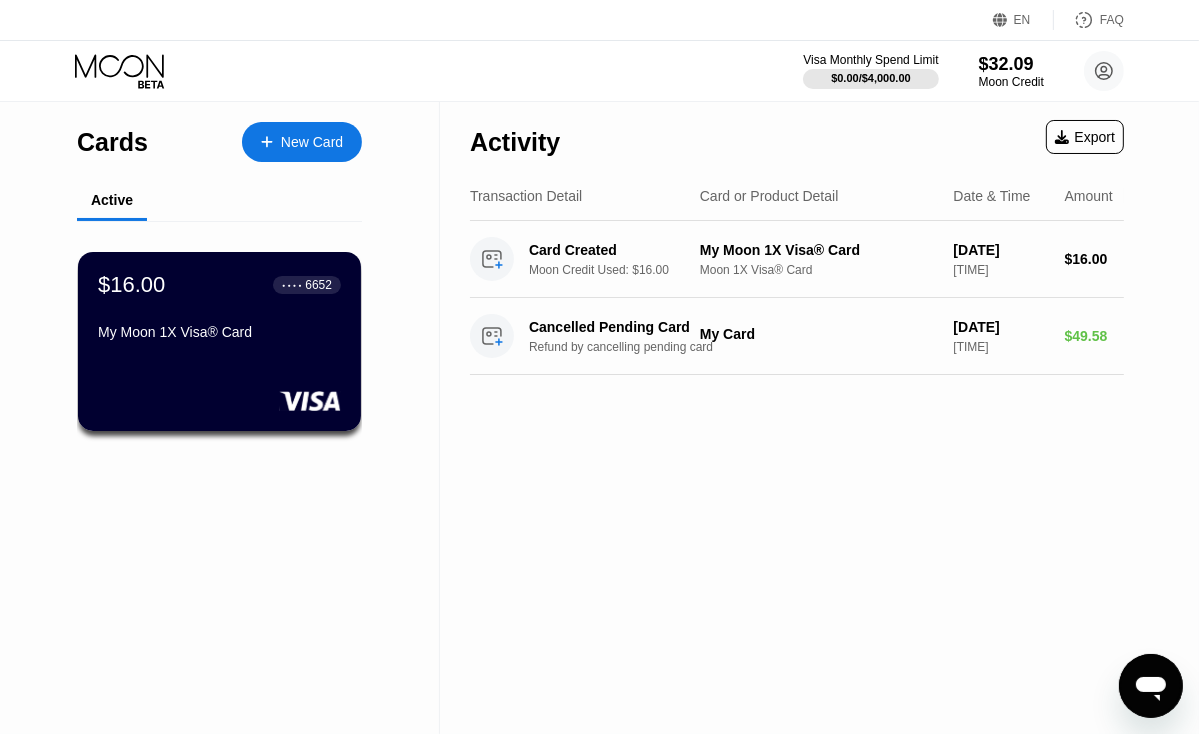 click on "Cards    New Card Active $16.00 ● ● ● ● [CARD_NUMBER] My Moon 1X Visa® Card" at bounding box center [220, 418] 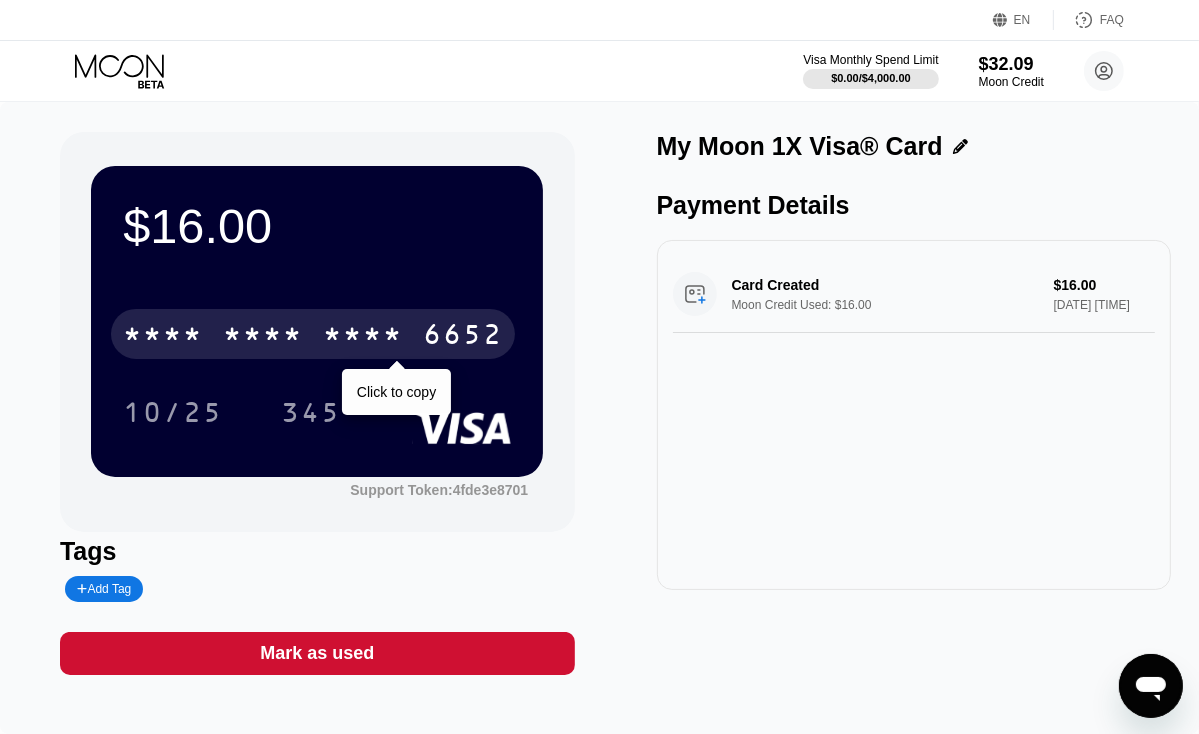 click on "* * * *" at bounding box center [163, 337] 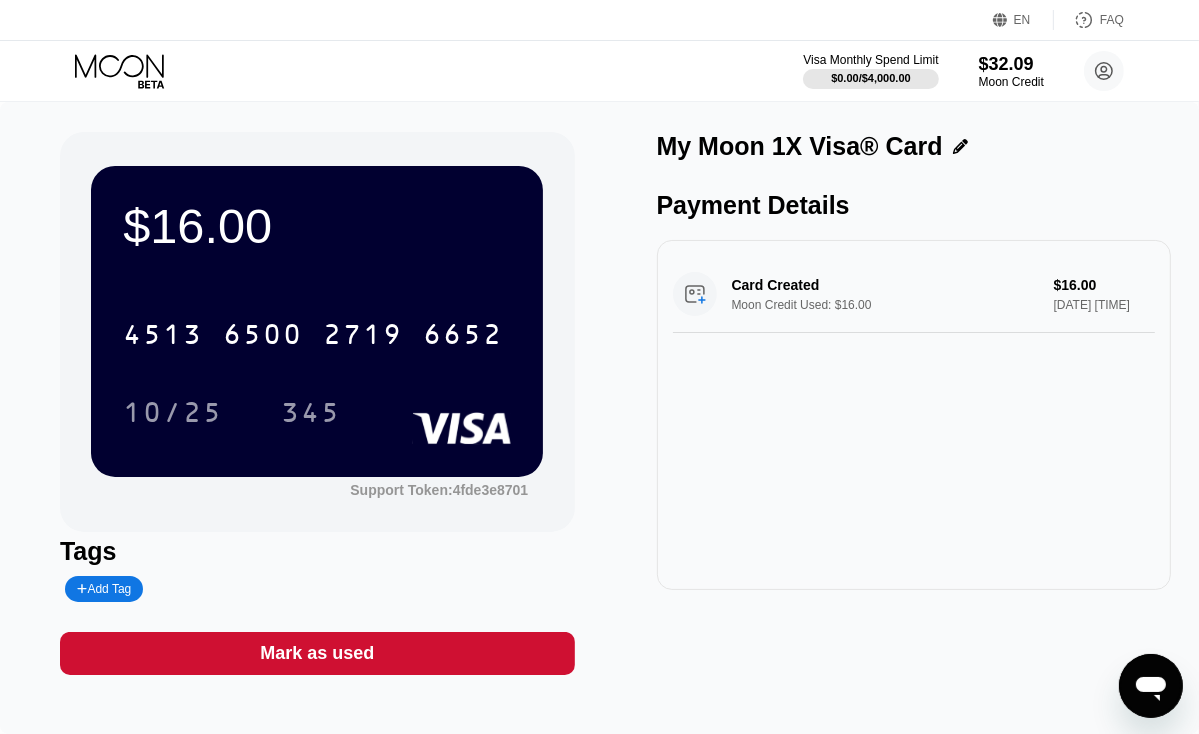 scroll, scrollTop: 6, scrollLeft: 0, axis: vertical 